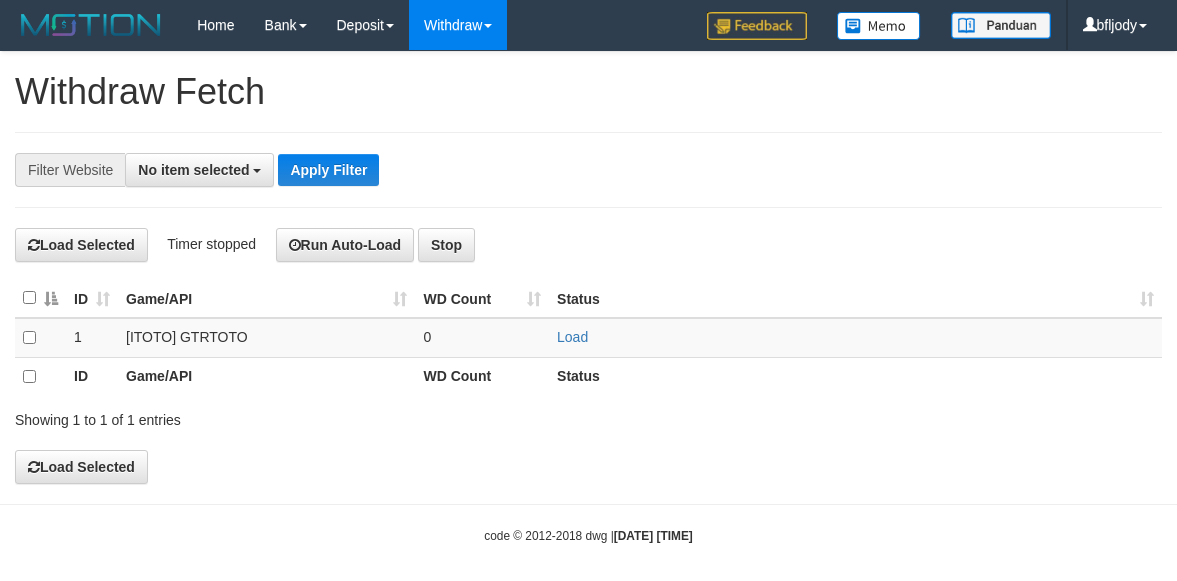 select 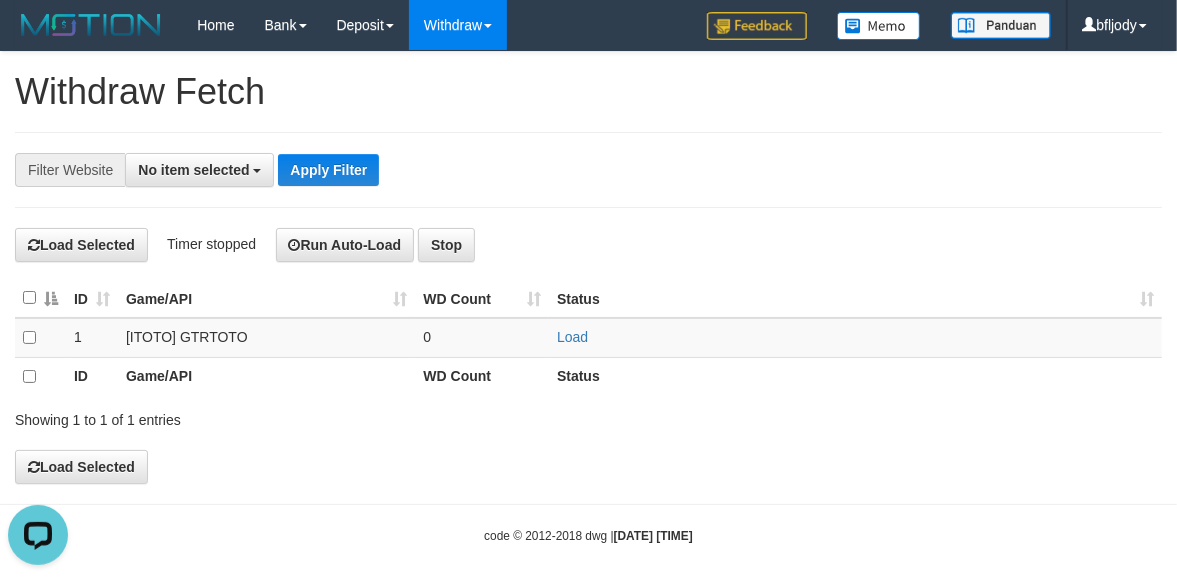 scroll, scrollTop: 0, scrollLeft: 0, axis: both 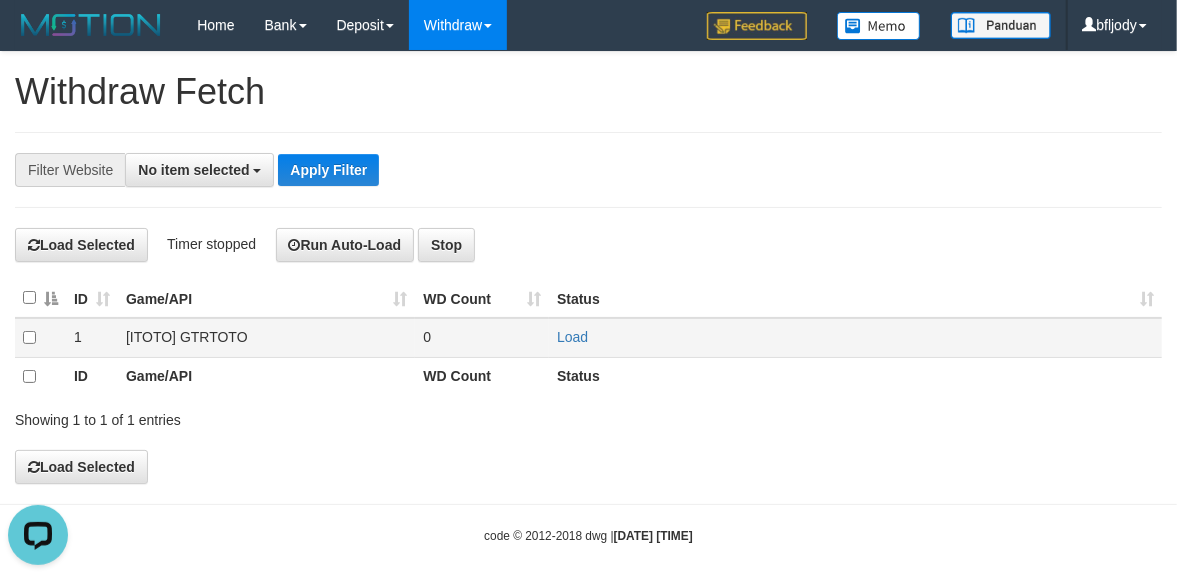click on "Load" at bounding box center (855, 338) 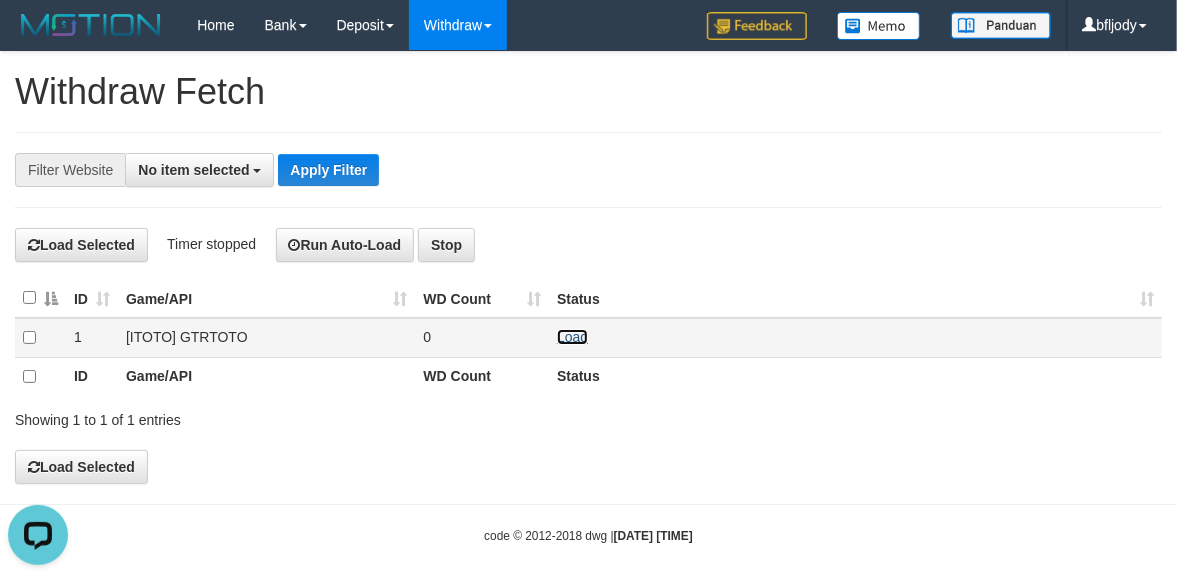 click on "Load" at bounding box center [572, 337] 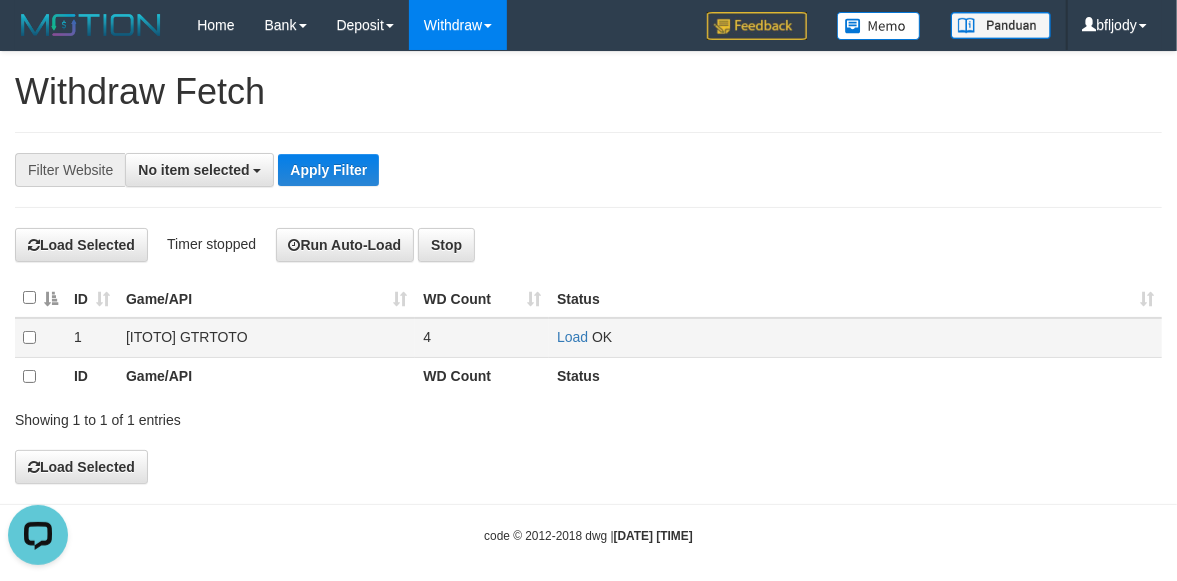 click on "OK" at bounding box center (602, 337) 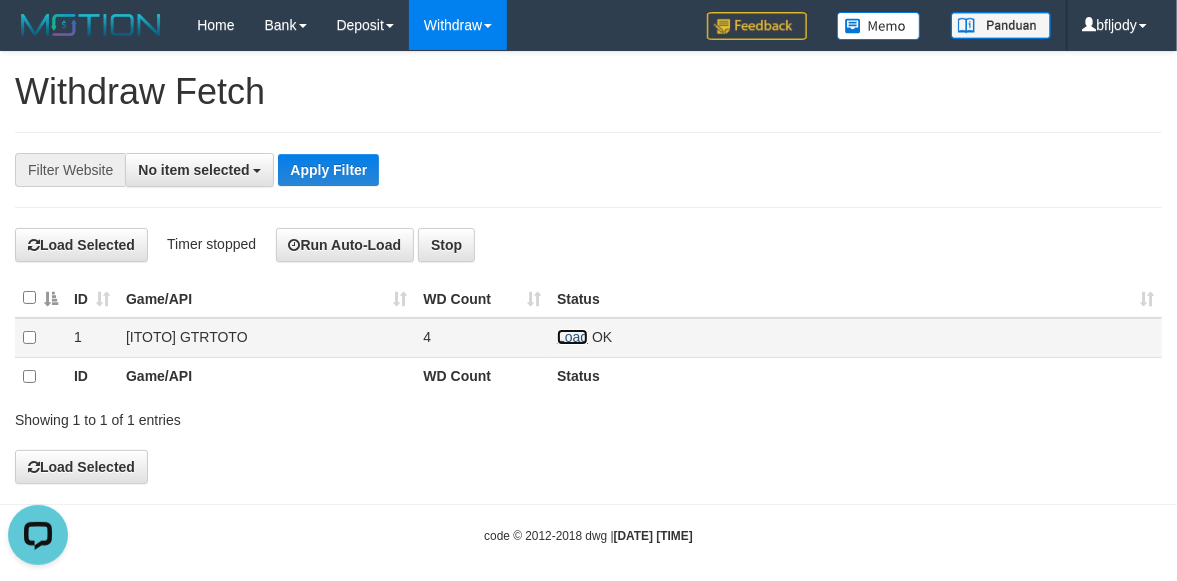 click on "Load" at bounding box center [572, 337] 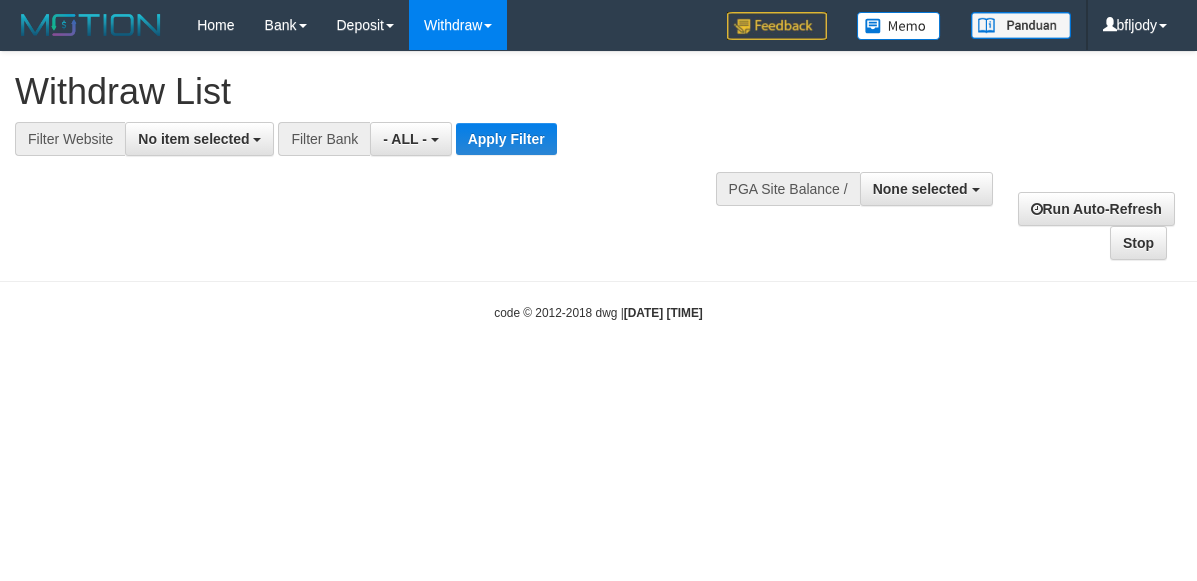 select 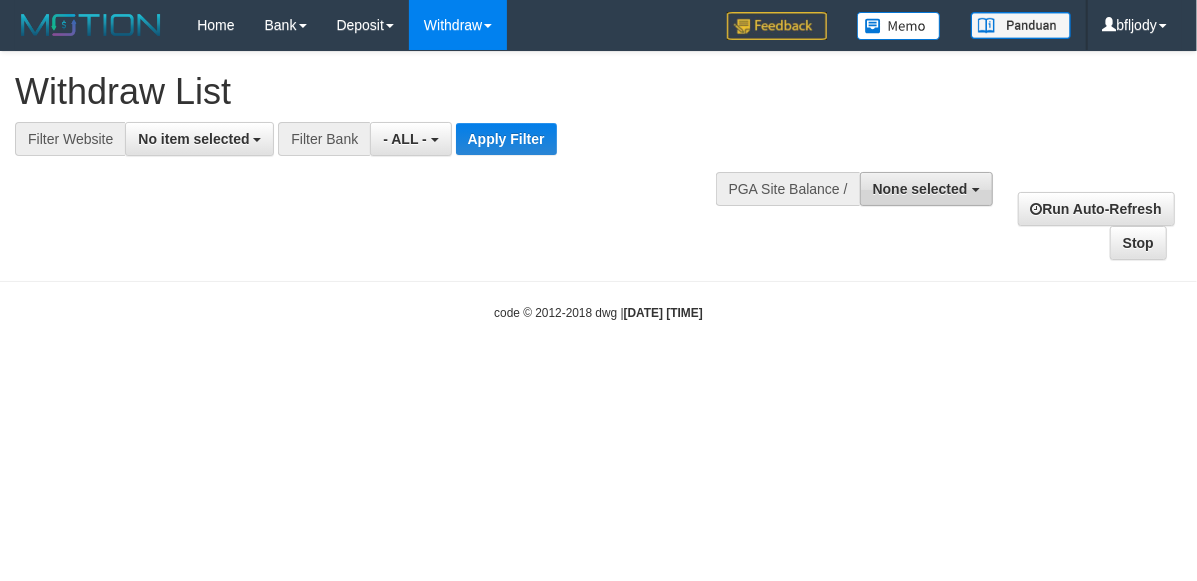 click on "None selected" at bounding box center (926, 189) 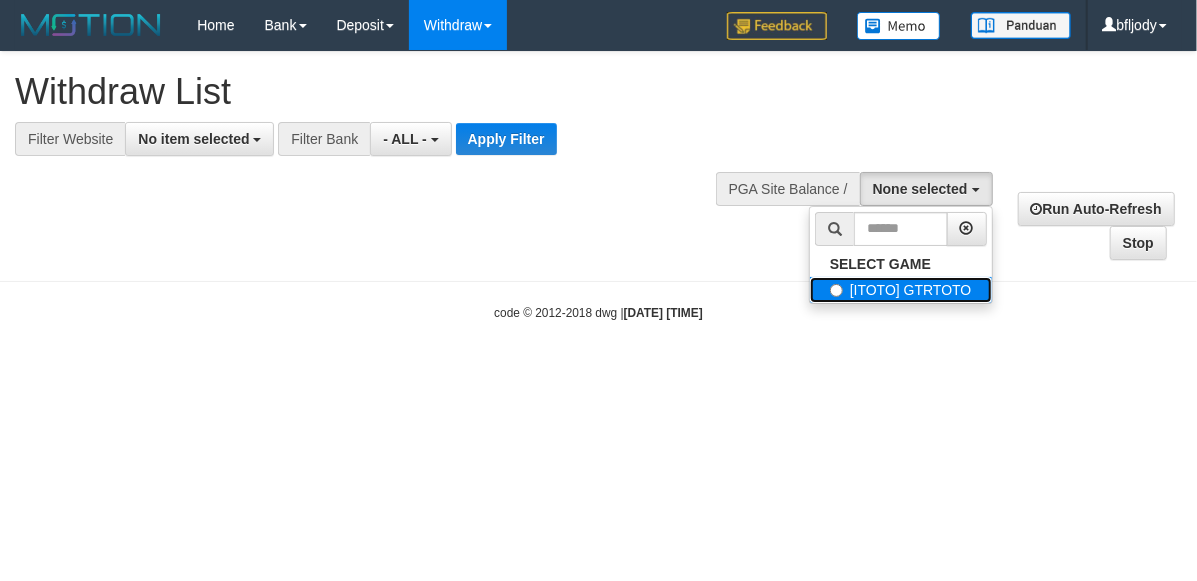 click on "[ITOTO] GTRTOTO" at bounding box center (901, 290) 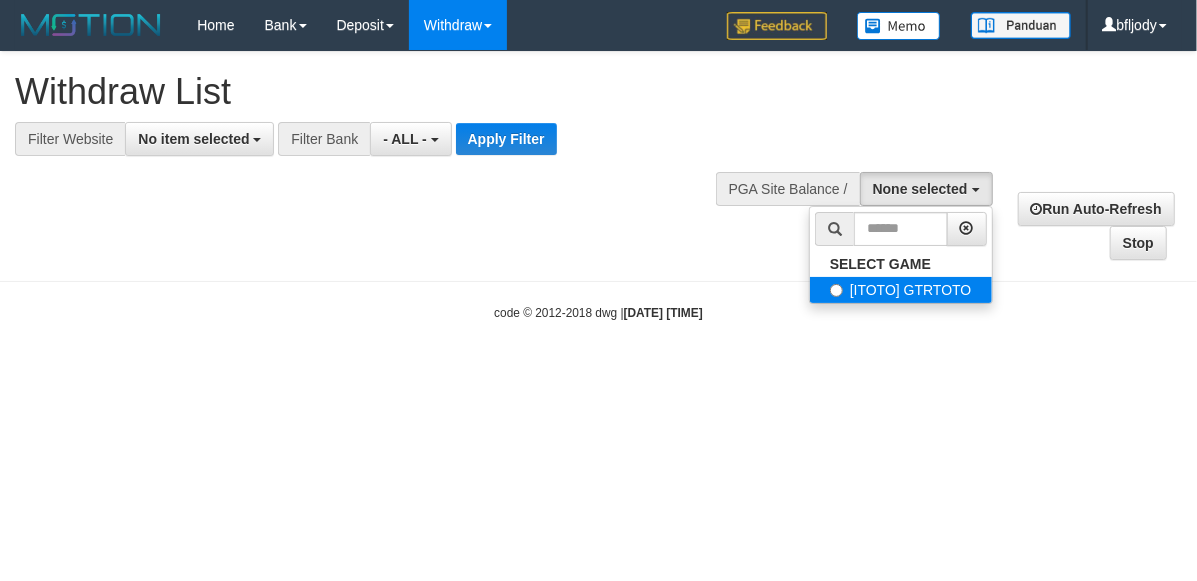 select on "***" 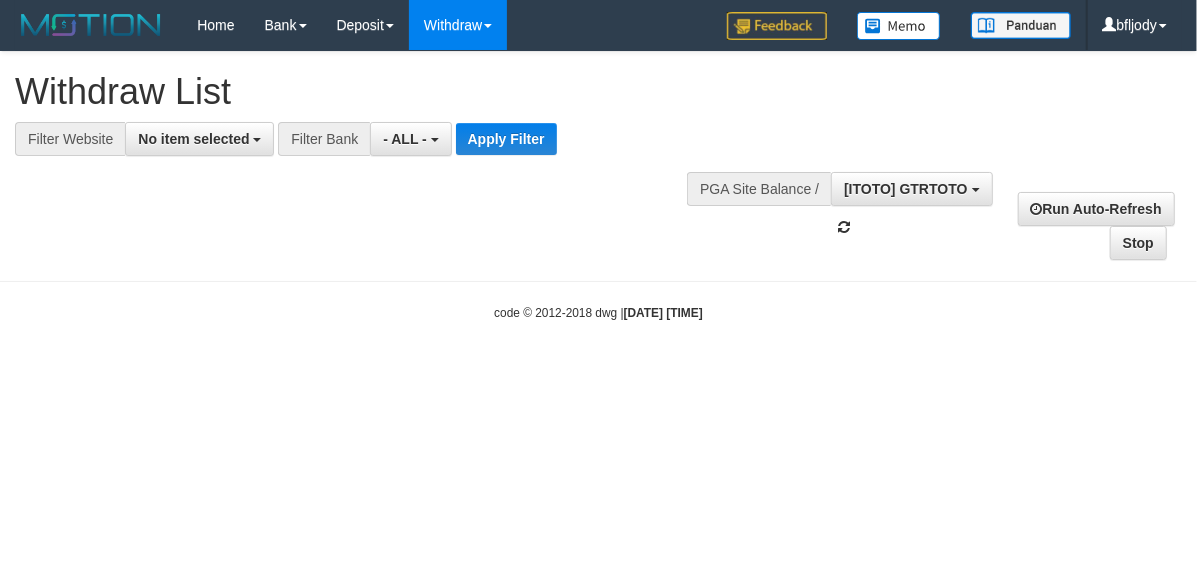scroll, scrollTop: 17, scrollLeft: 0, axis: vertical 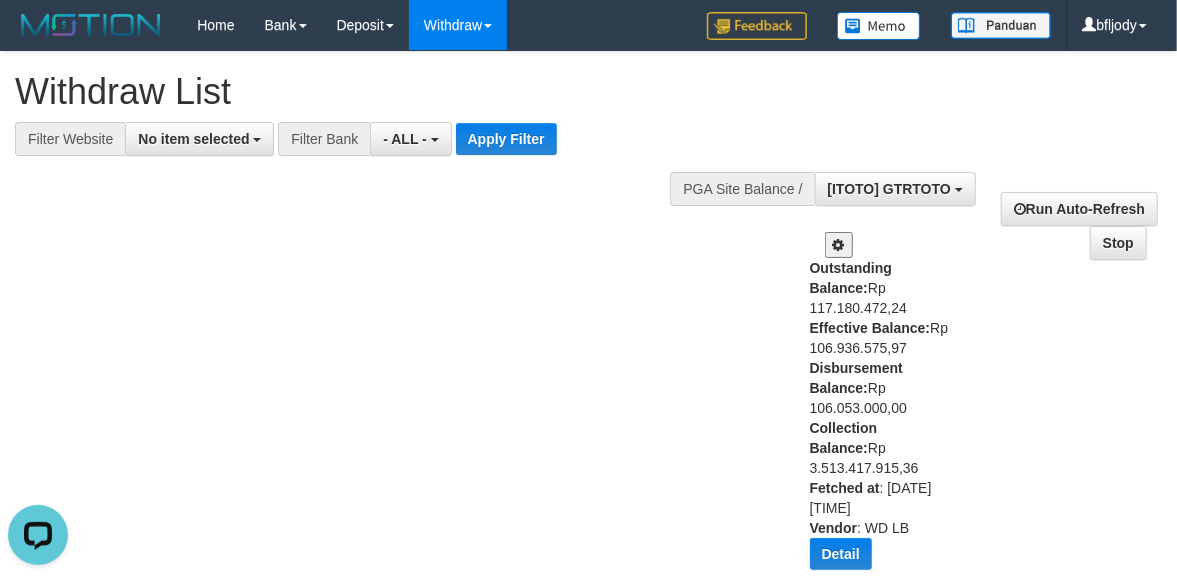 drag, startPoint x: 354, startPoint y: 309, endPoint x: 357, endPoint y: 282, distance: 27.166155 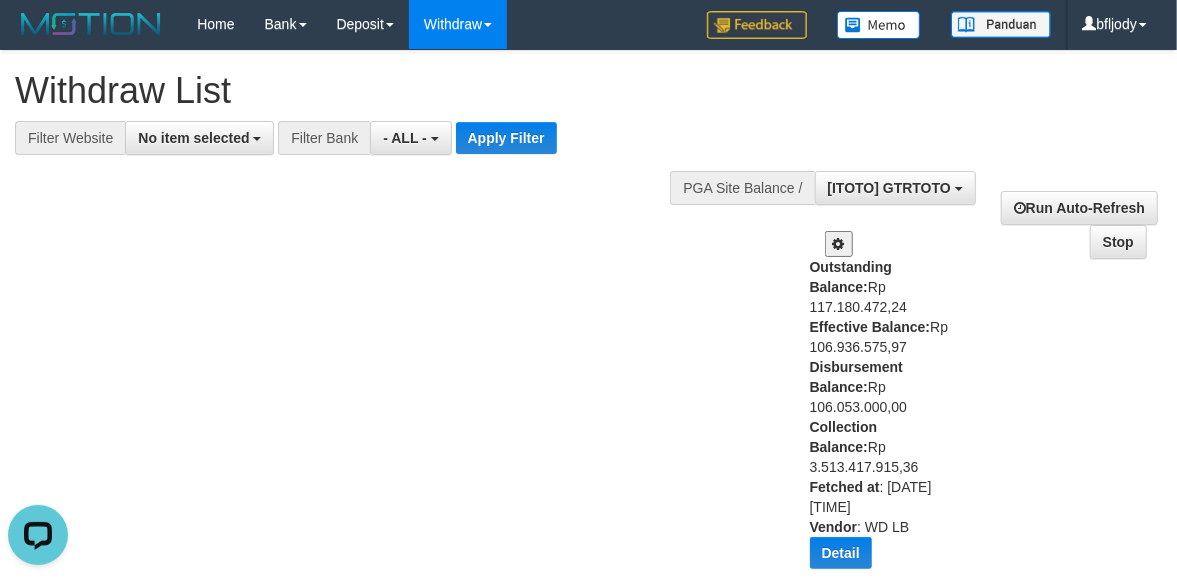scroll, scrollTop: 0, scrollLeft: 0, axis: both 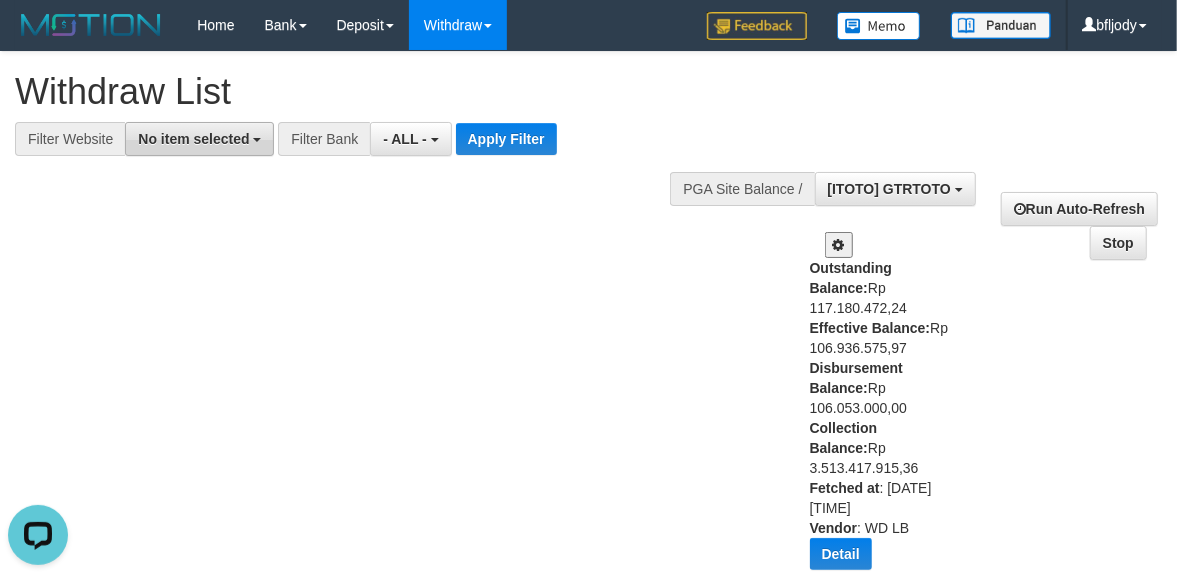 click on "No item selected" at bounding box center (193, 139) 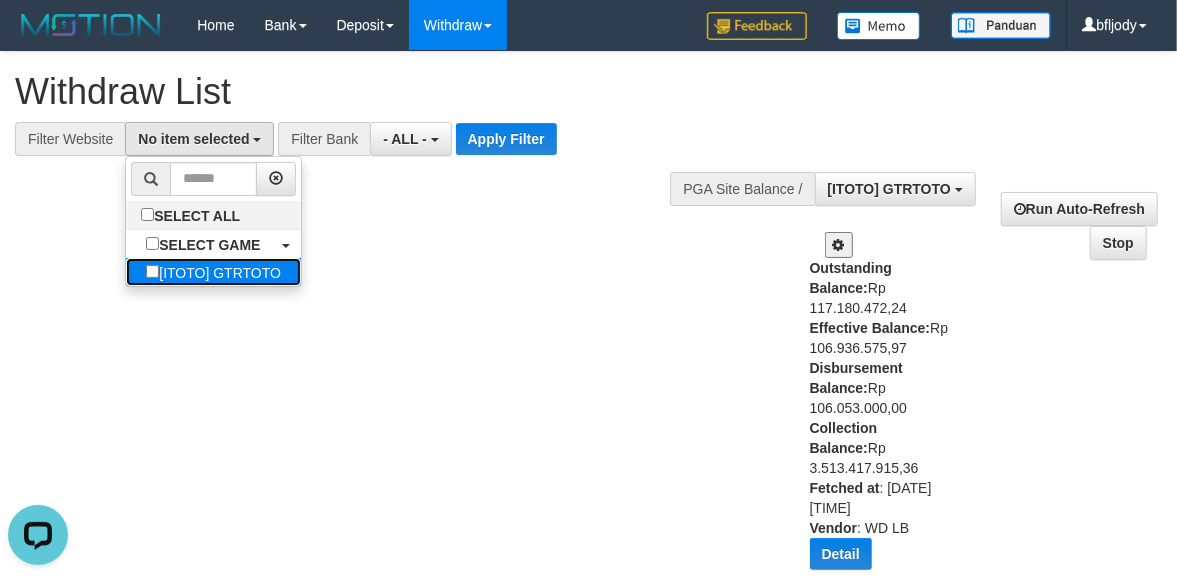 click on "[ITOTO] GTRTOTO" at bounding box center [213, 272] 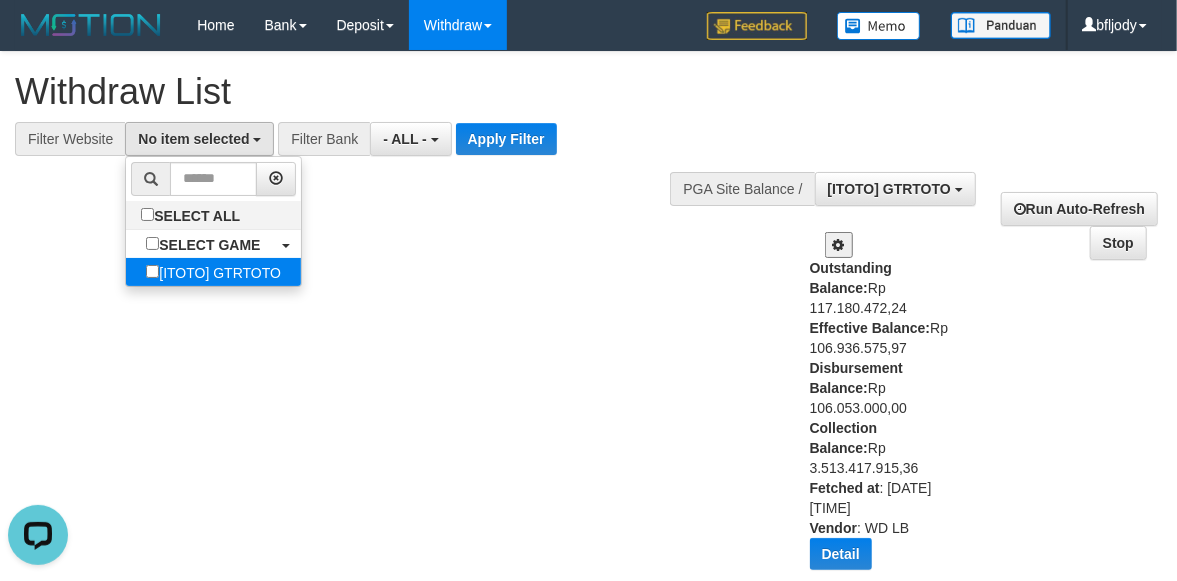select on "***" 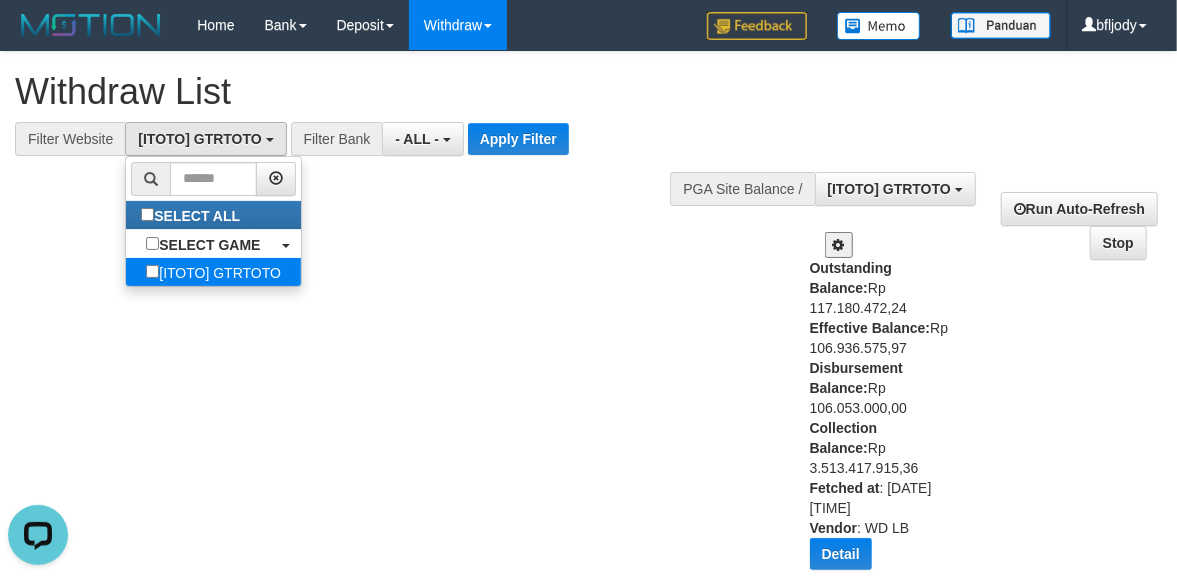 scroll, scrollTop: 17, scrollLeft: 0, axis: vertical 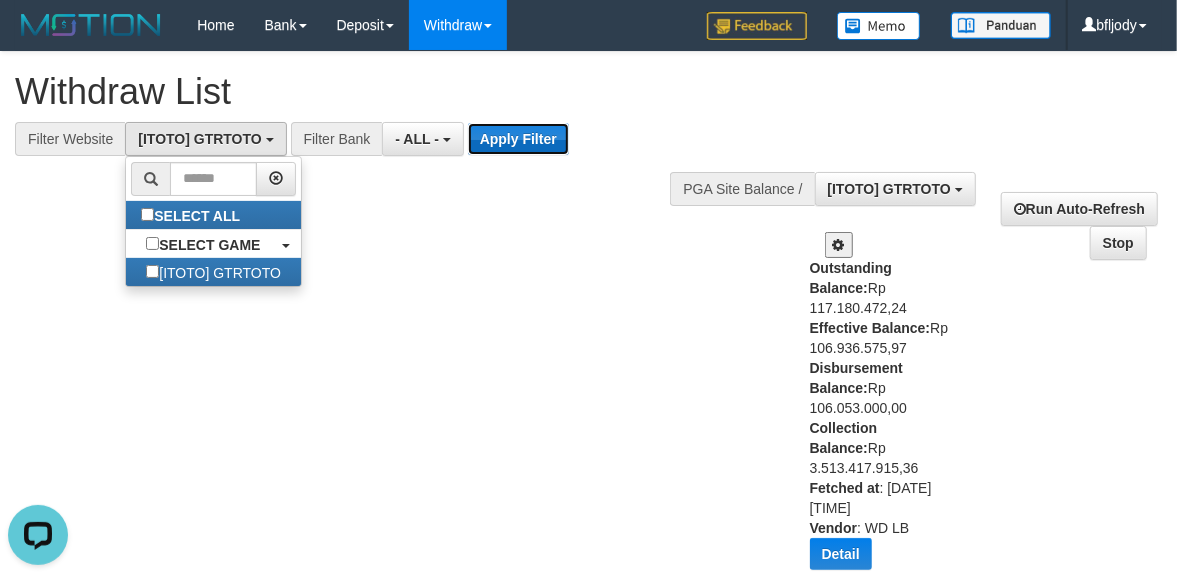 click on "Apply Filter" at bounding box center (518, 139) 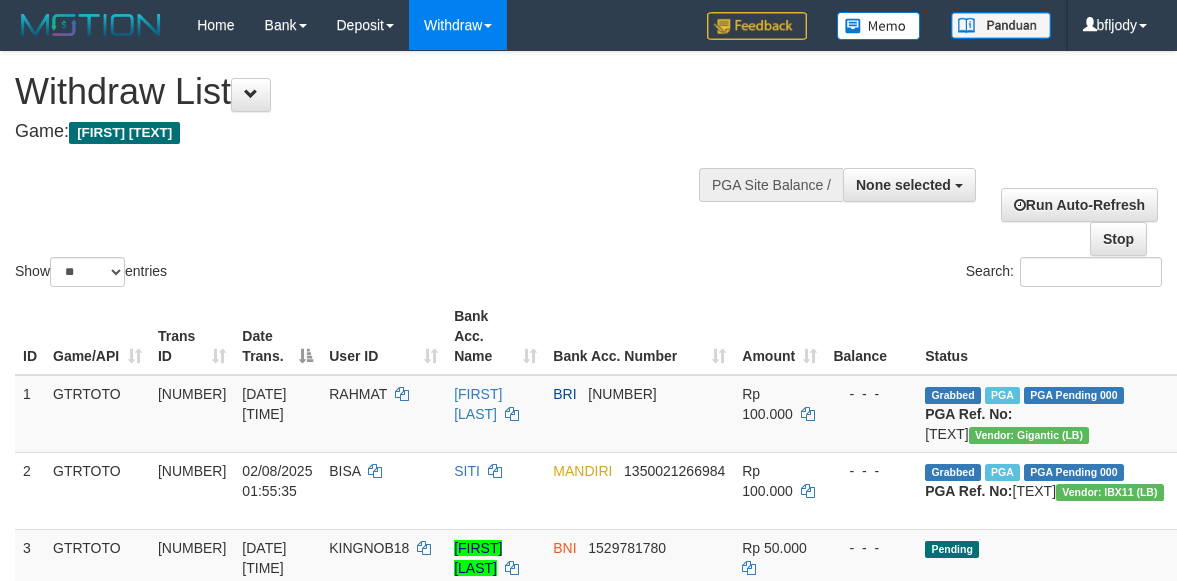select 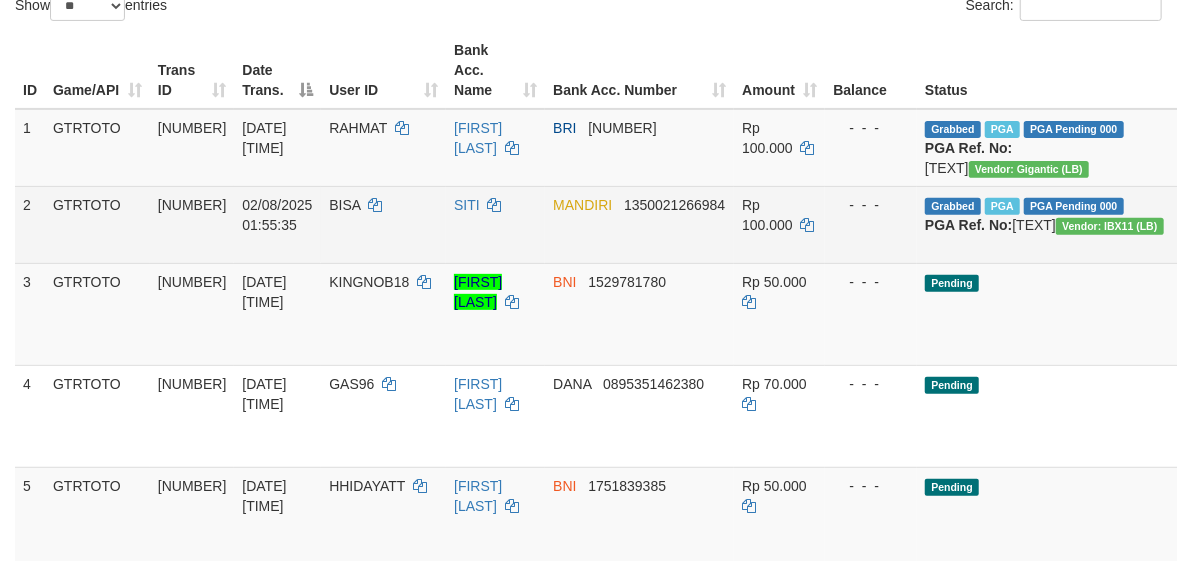 scroll, scrollTop: 266, scrollLeft: 212, axis: both 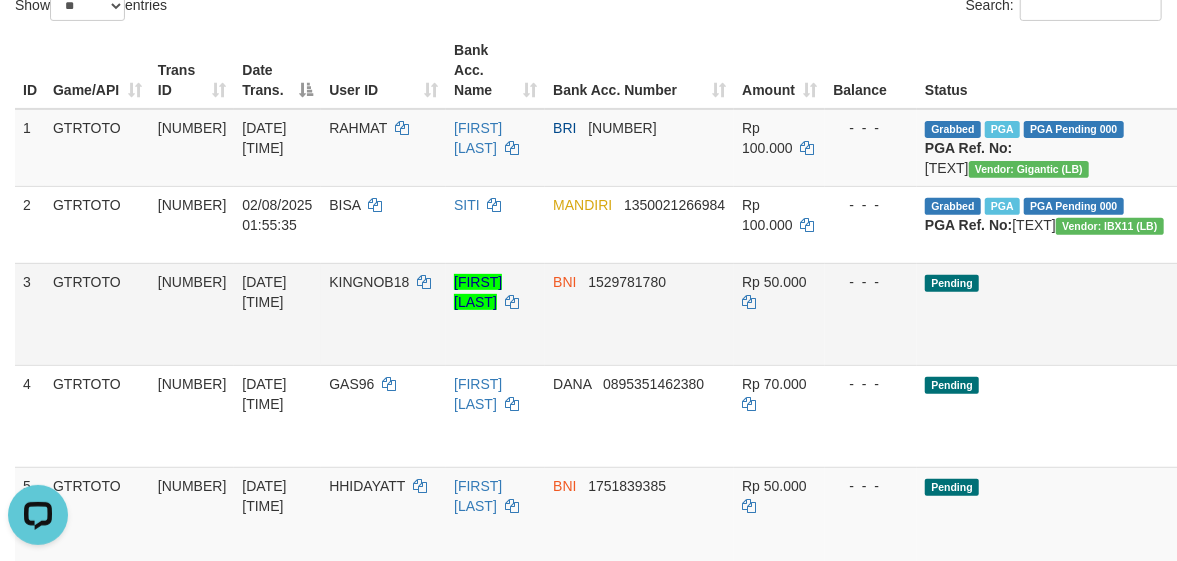 click on "Pending" at bounding box center (1050, 314) 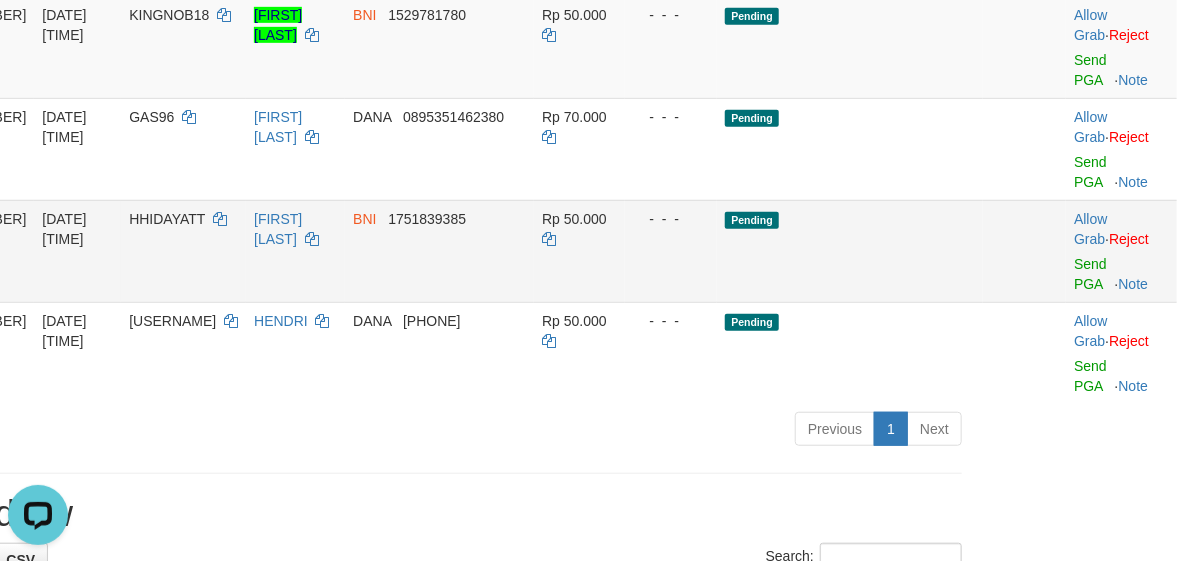 scroll, scrollTop: 533, scrollLeft: 212, axis: both 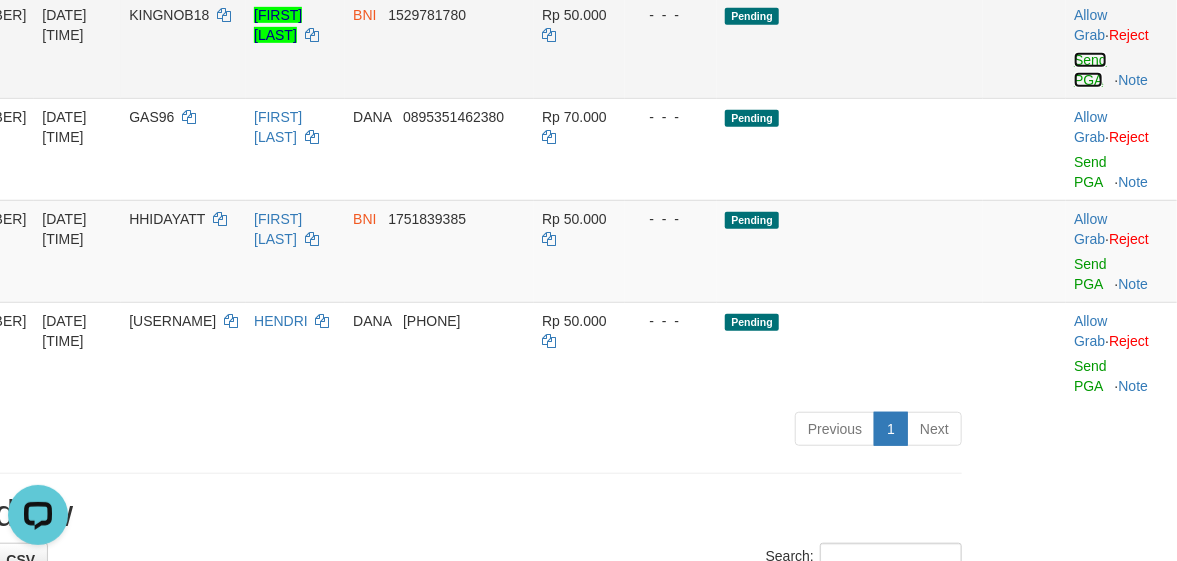 click on "Send PGA" at bounding box center (1090, 70) 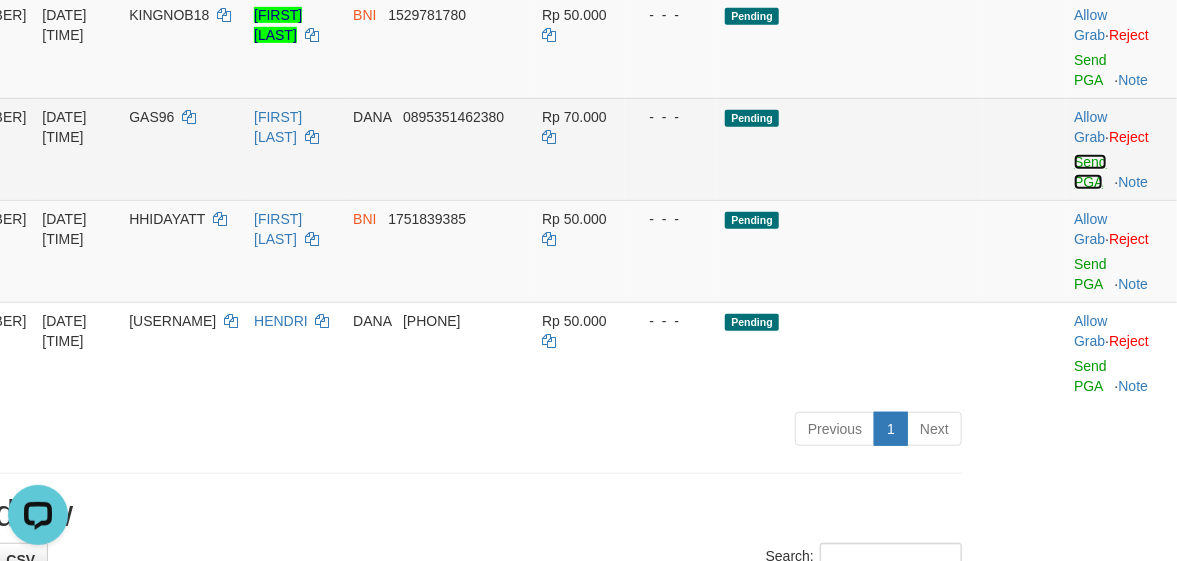 click on "Send PGA" at bounding box center (1090, 172) 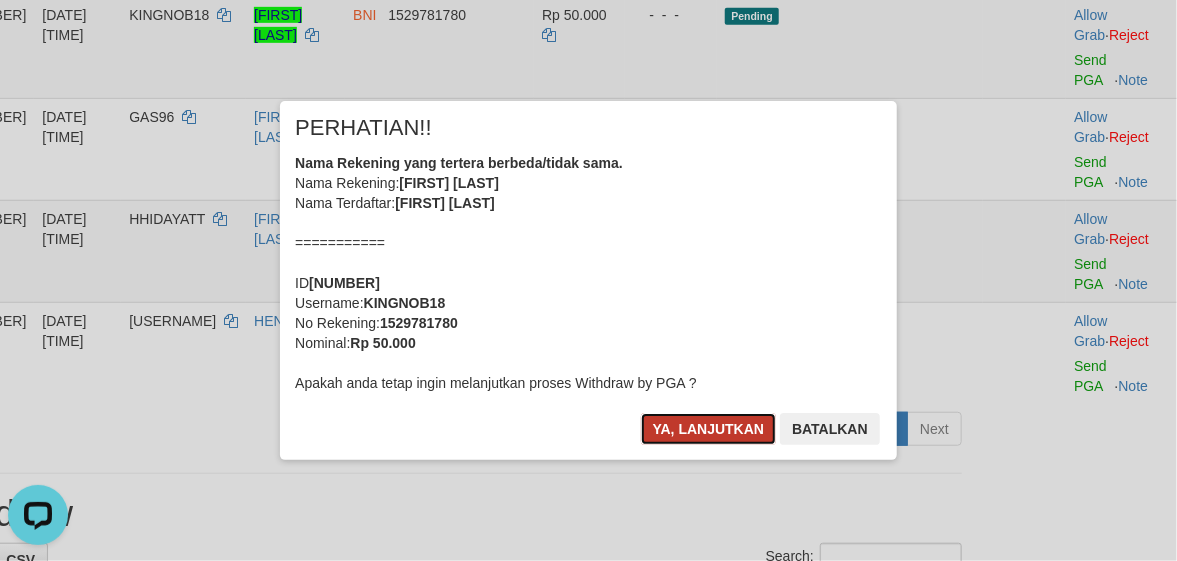 click on "Ya, lanjutkan" at bounding box center (709, 429) 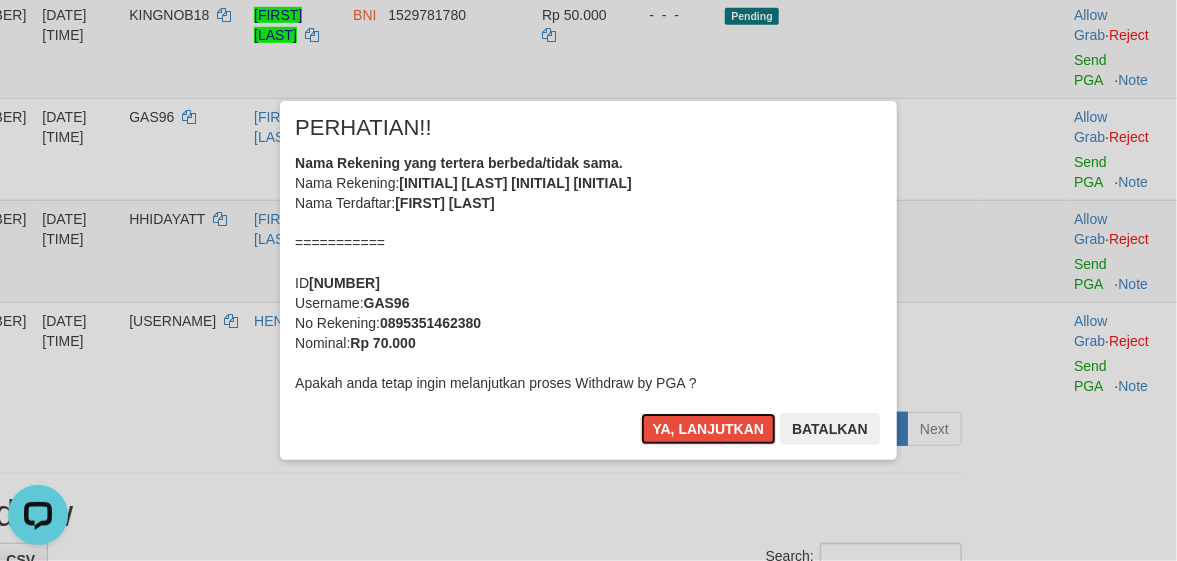 click on "Ya, lanjutkan" at bounding box center [709, 429] 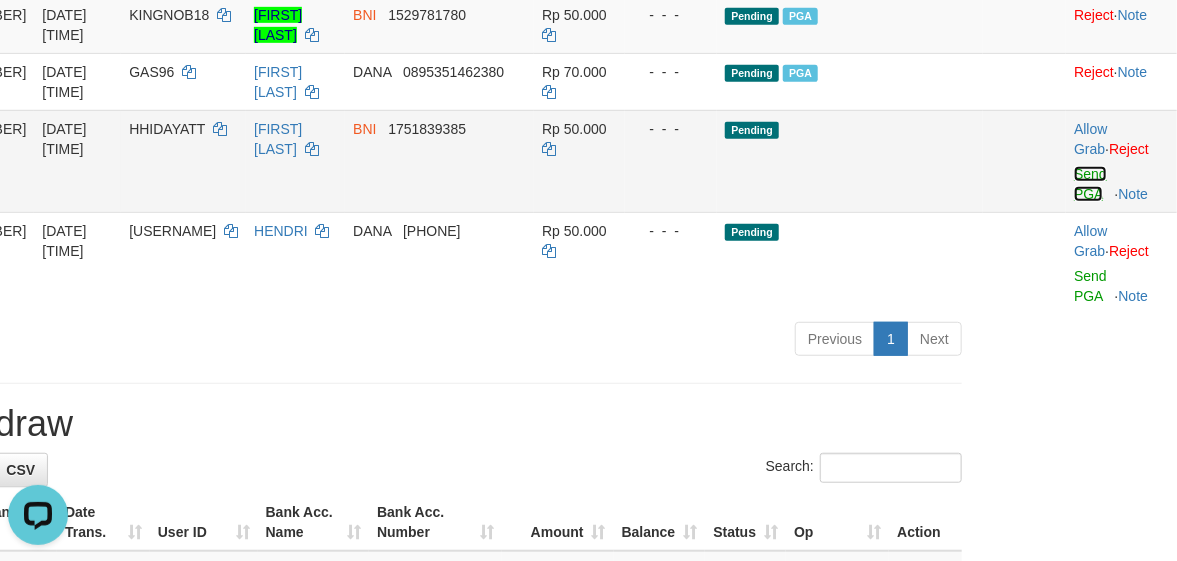 click on "Send PGA" at bounding box center (1090, 184) 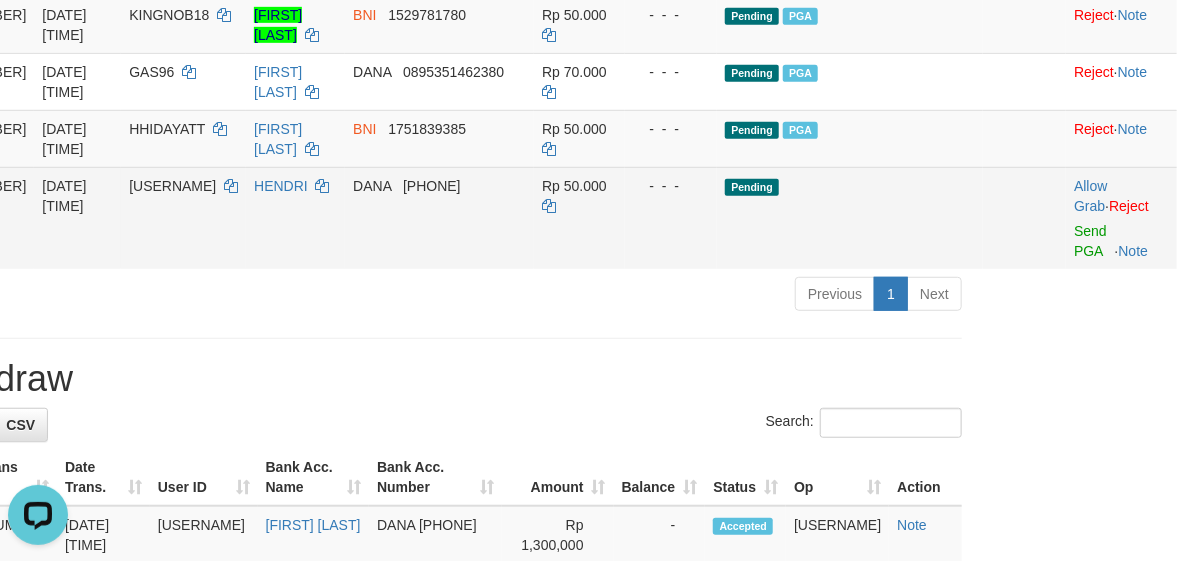 click on "Pending" at bounding box center [850, 218] 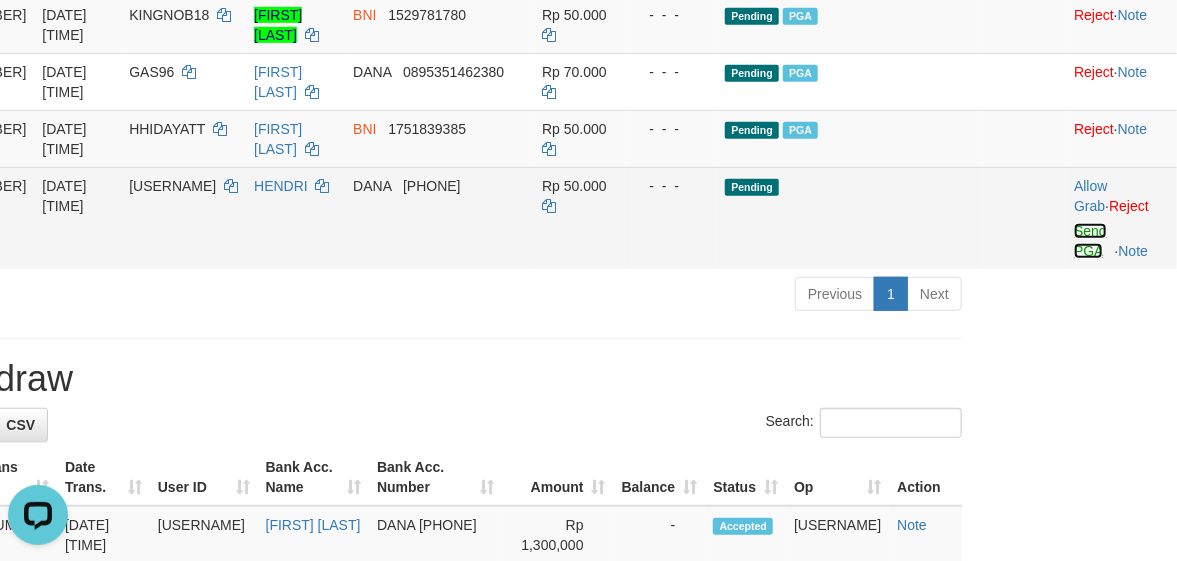 click on "Send PGA" at bounding box center (1090, 241) 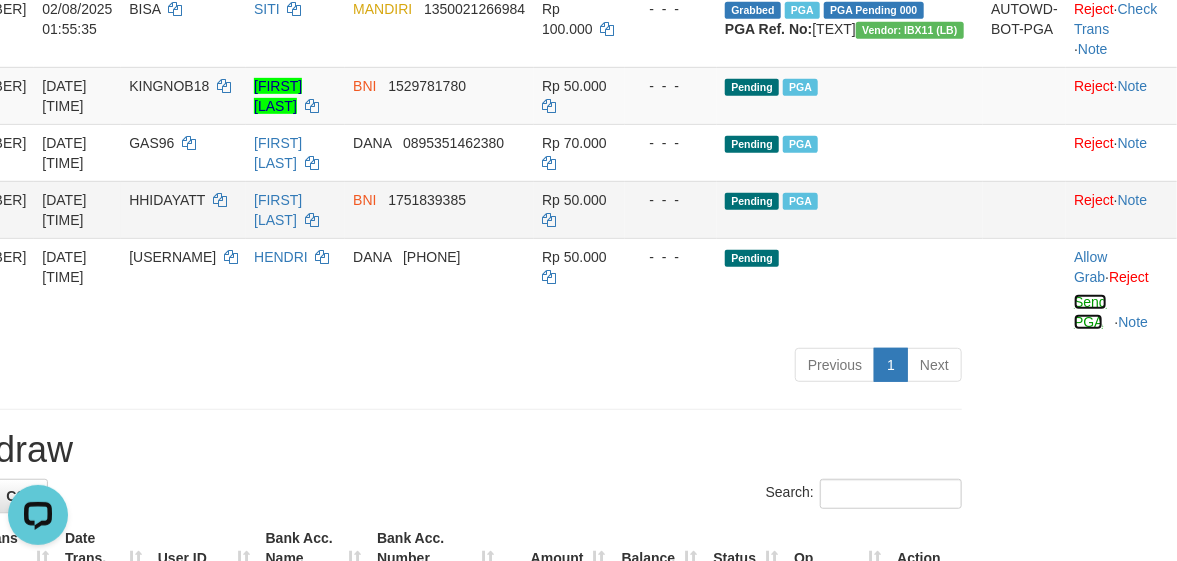 scroll, scrollTop: 400, scrollLeft: 212, axis: both 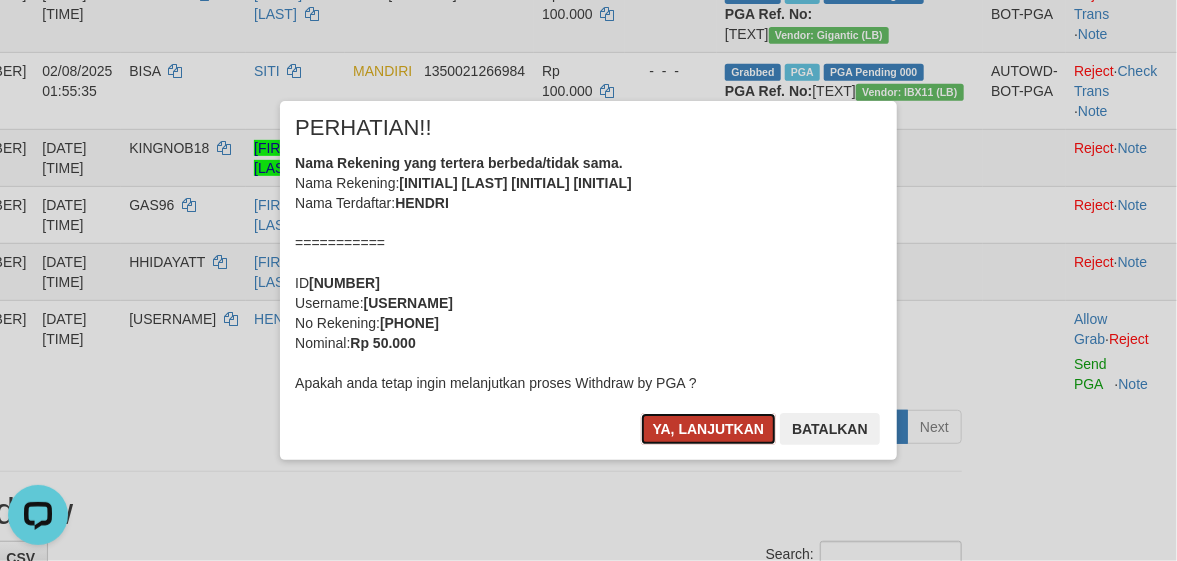 click on "Ya, lanjutkan" at bounding box center [709, 429] 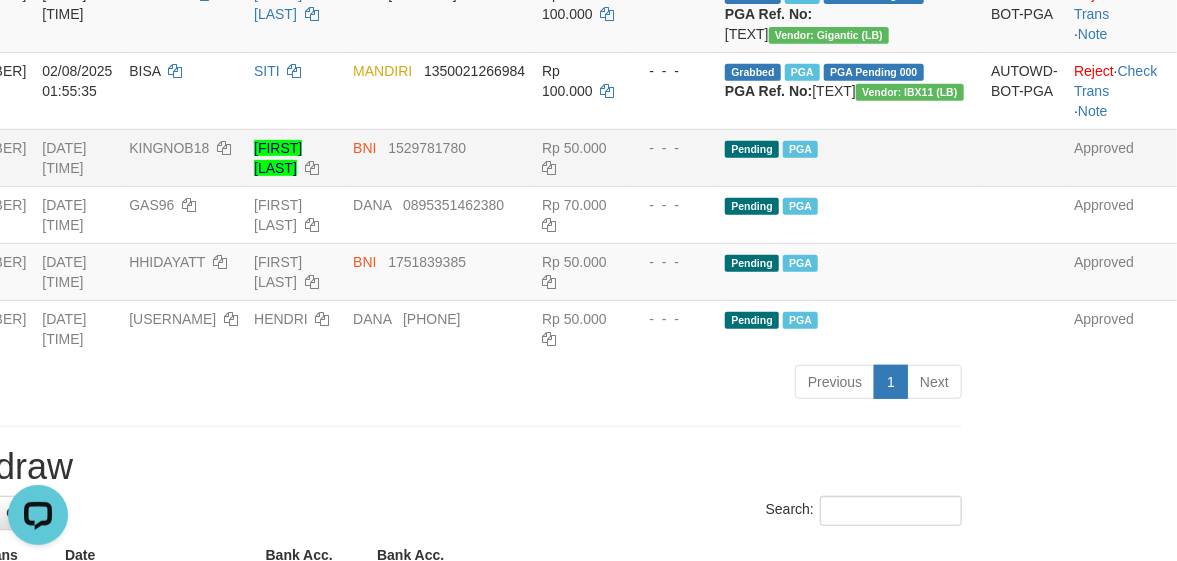click on "Pending   PGA" at bounding box center (850, 157) 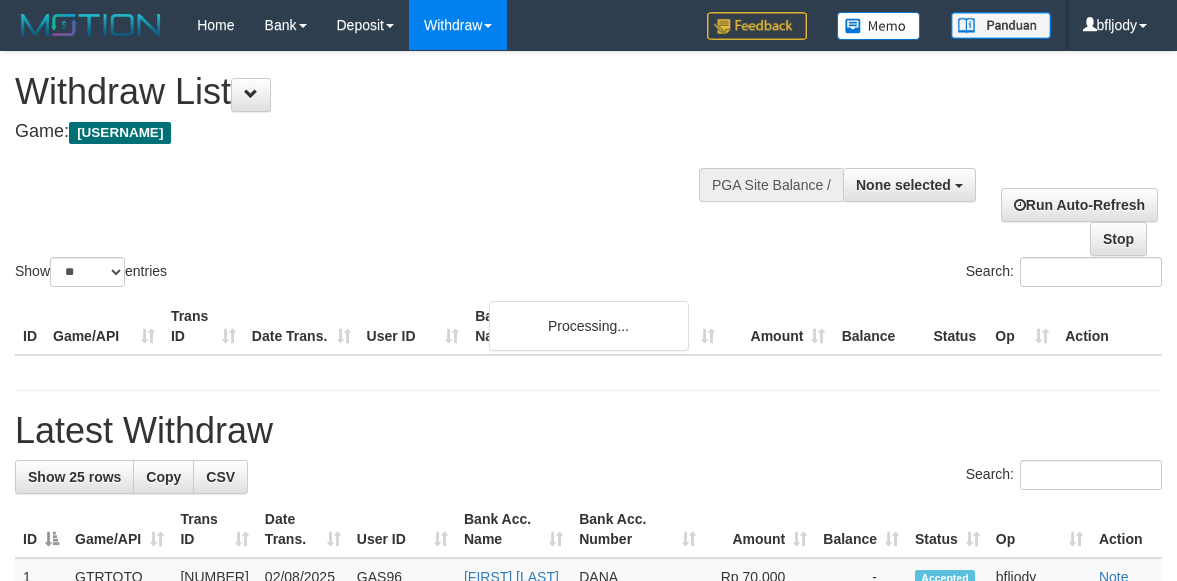 select 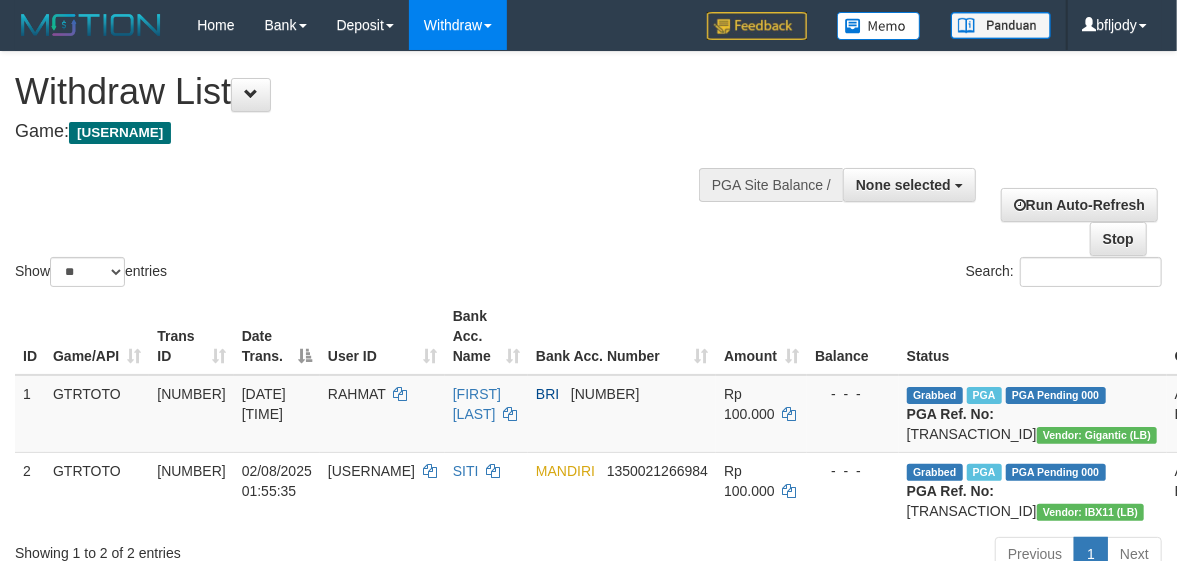 scroll, scrollTop: 420, scrollLeft: 153, axis: both 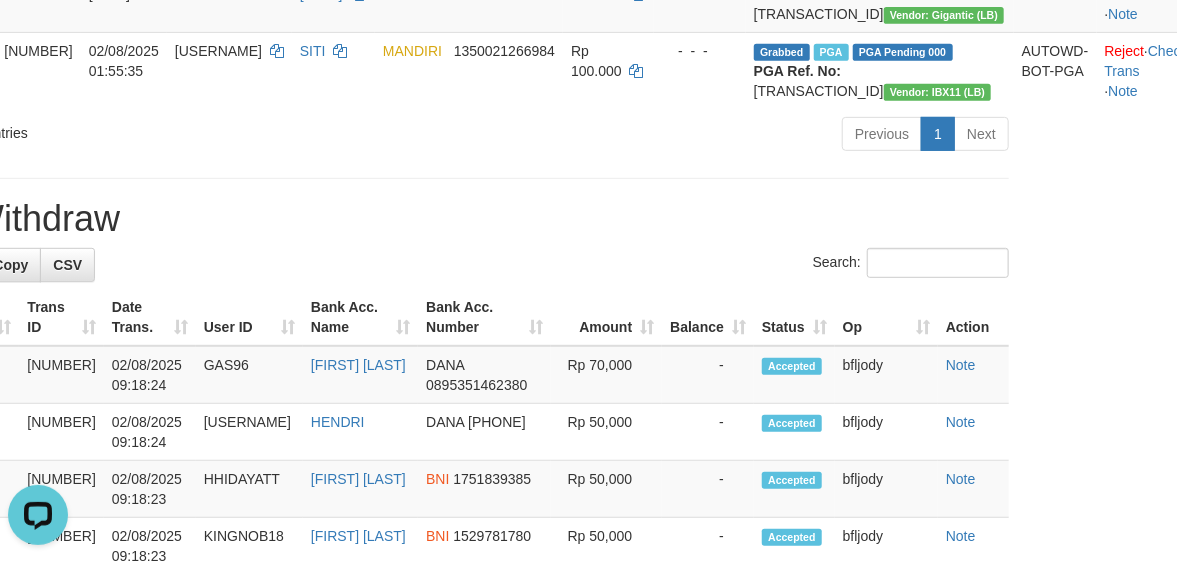 click on "Previous 1 Next" at bounding box center (680, 136) 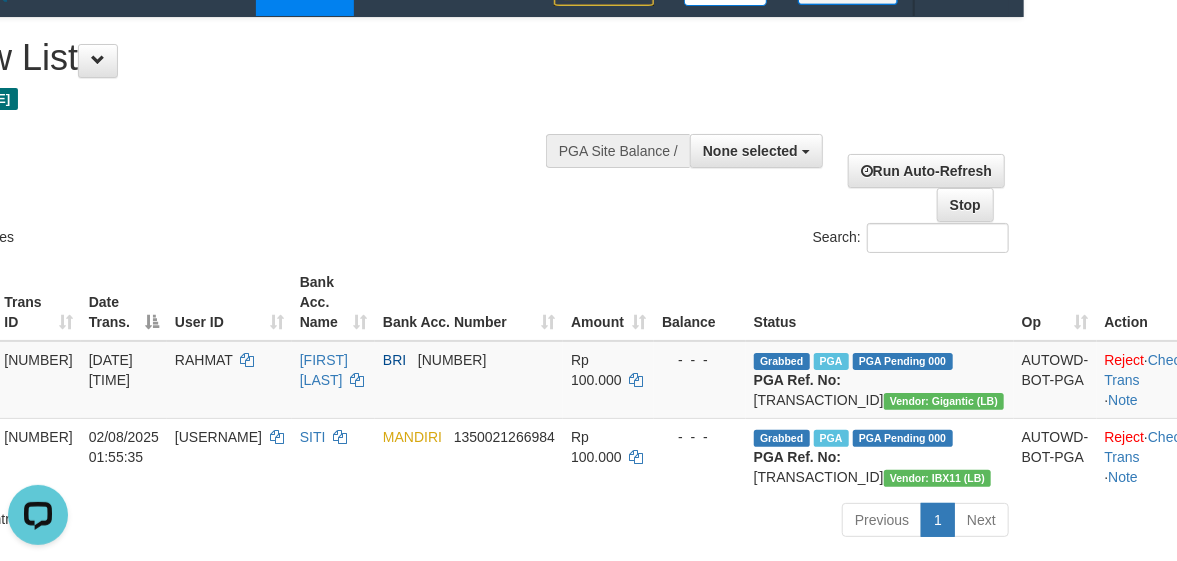 scroll, scrollTop: 133, scrollLeft: 153, axis: both 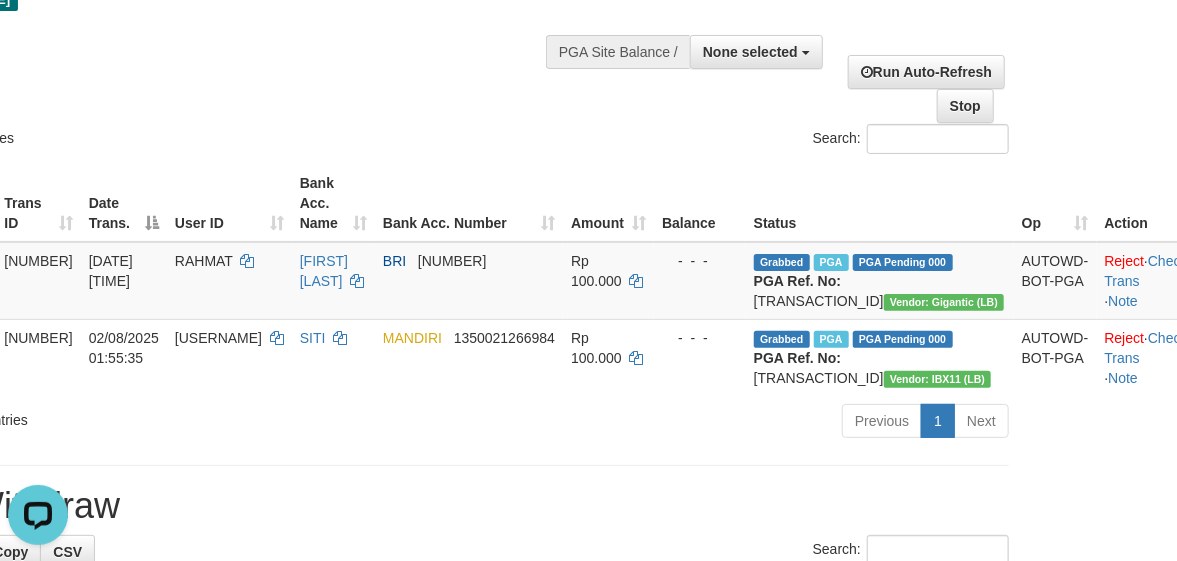 click on "Search:" at bounding box center (730, 141) 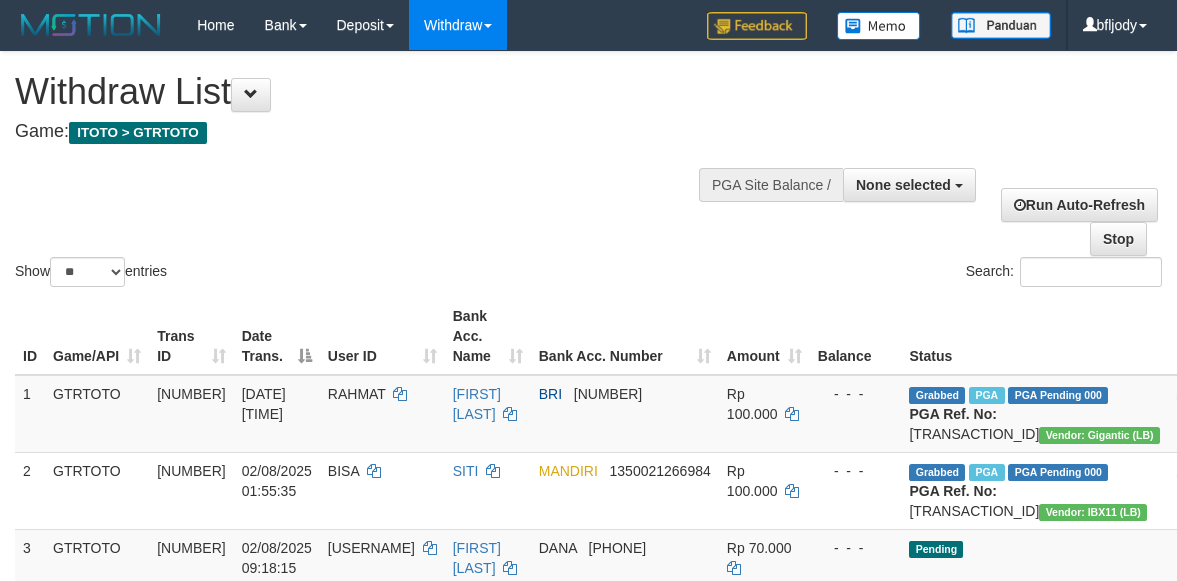 select 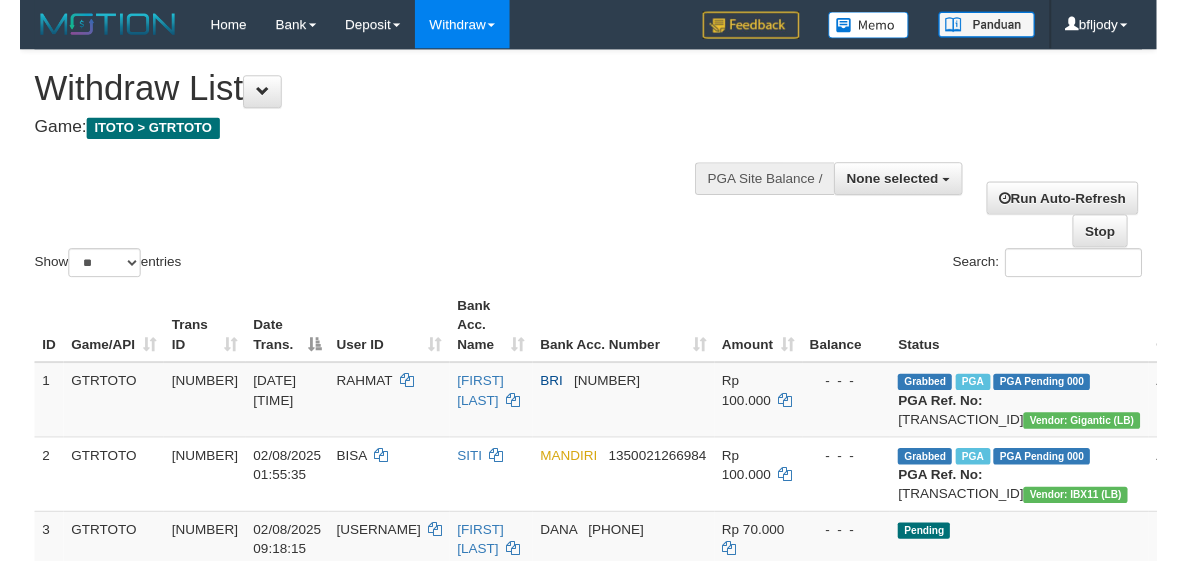 scroll, scrollTop: 130, scrollLeft: 145, axis: both 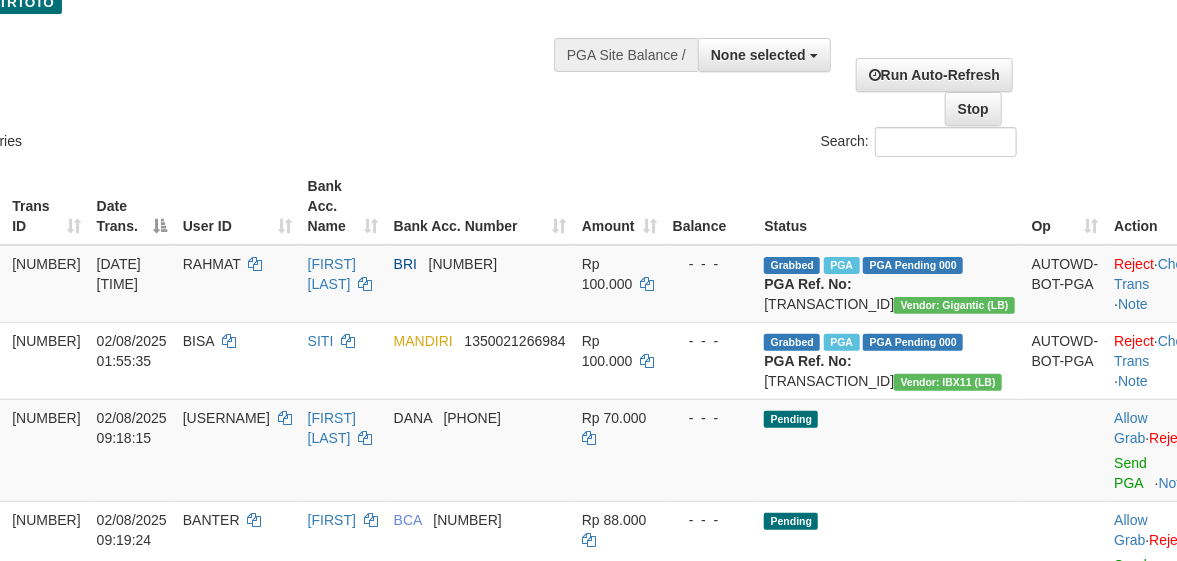 click on "Bank Acc. Number" at bounding box center [480, 206] 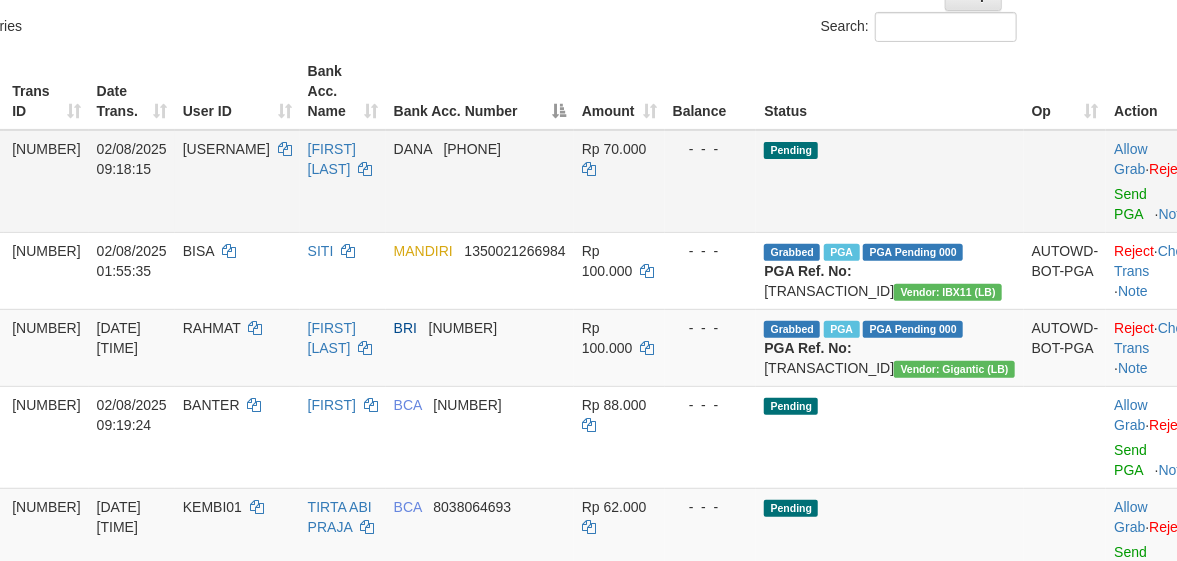scroll, scrollTop: 397, scrollLeft: 145, axis: both 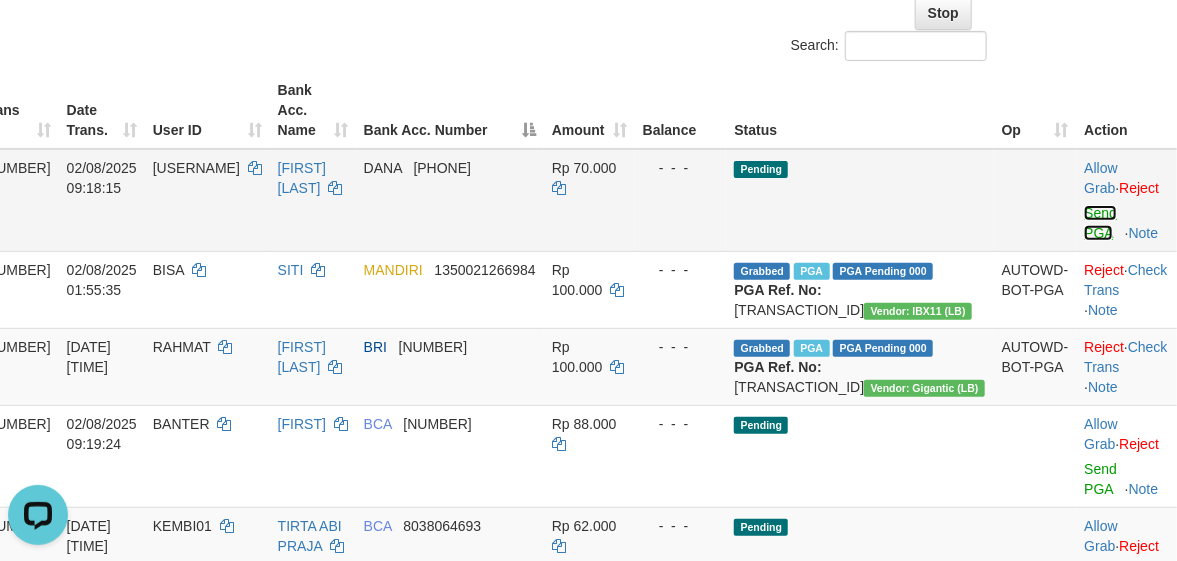 click on "Send PGA" at bounding box center [1100, 223] 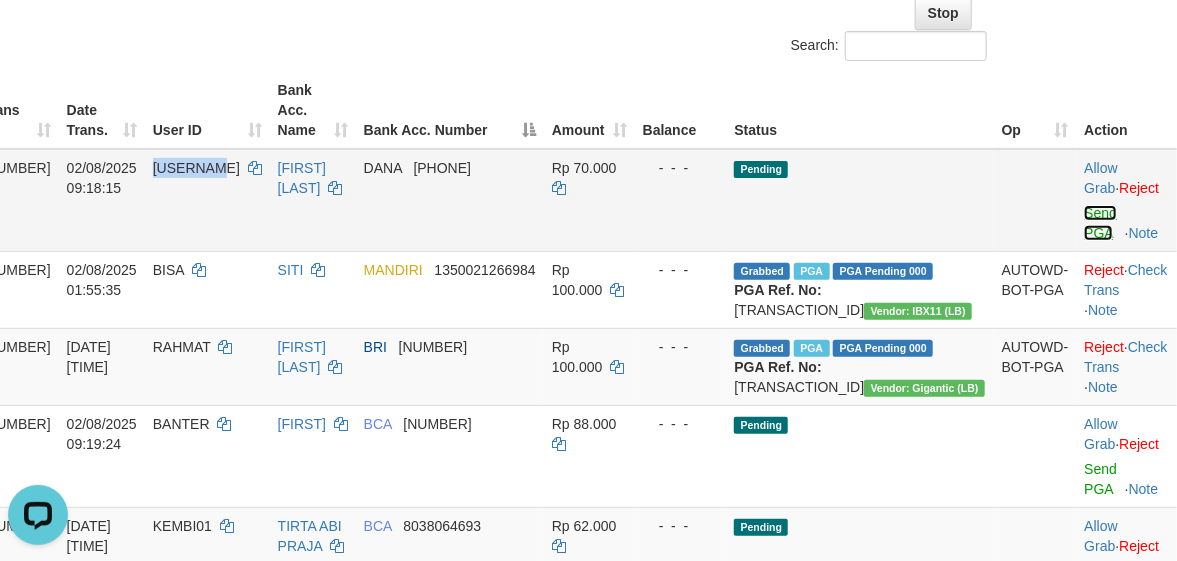 click on "Send PGA" at bounding box center (1100, 223) 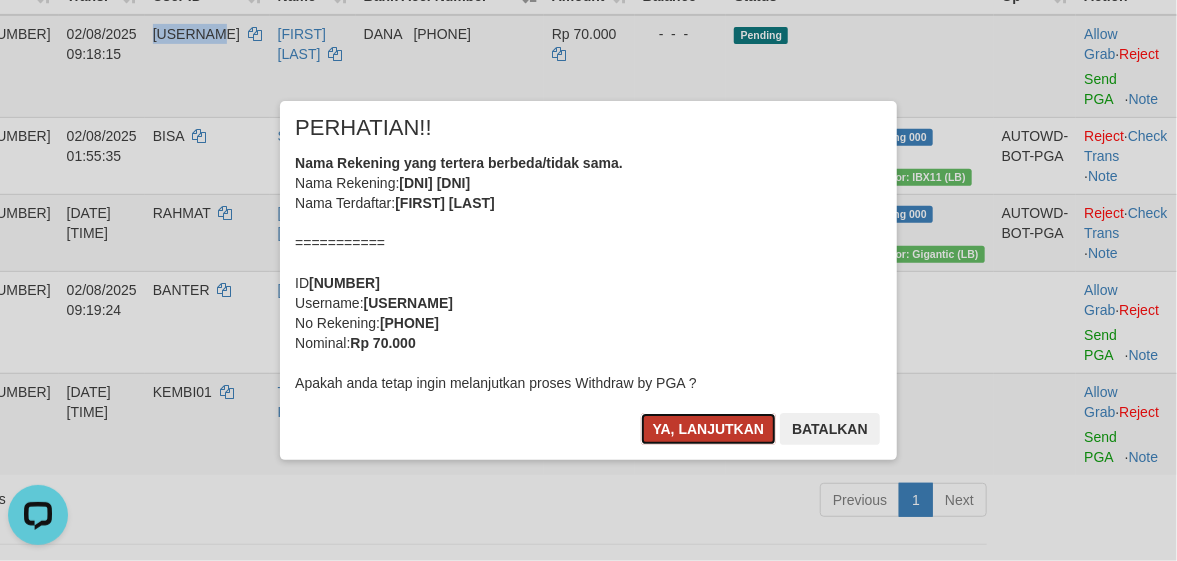click on "Ya, lanjutkan" at bounding box center [709, 429] 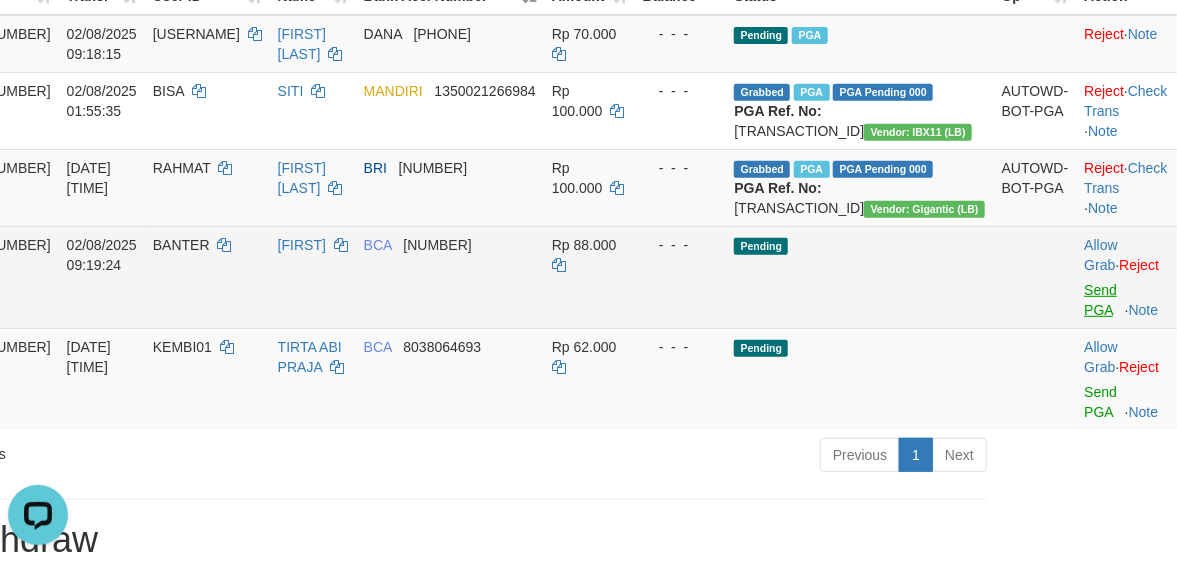 click on "Allow Grab   ·    Reject Send PGA     ·    Note" at bounding box center (1126, 277) 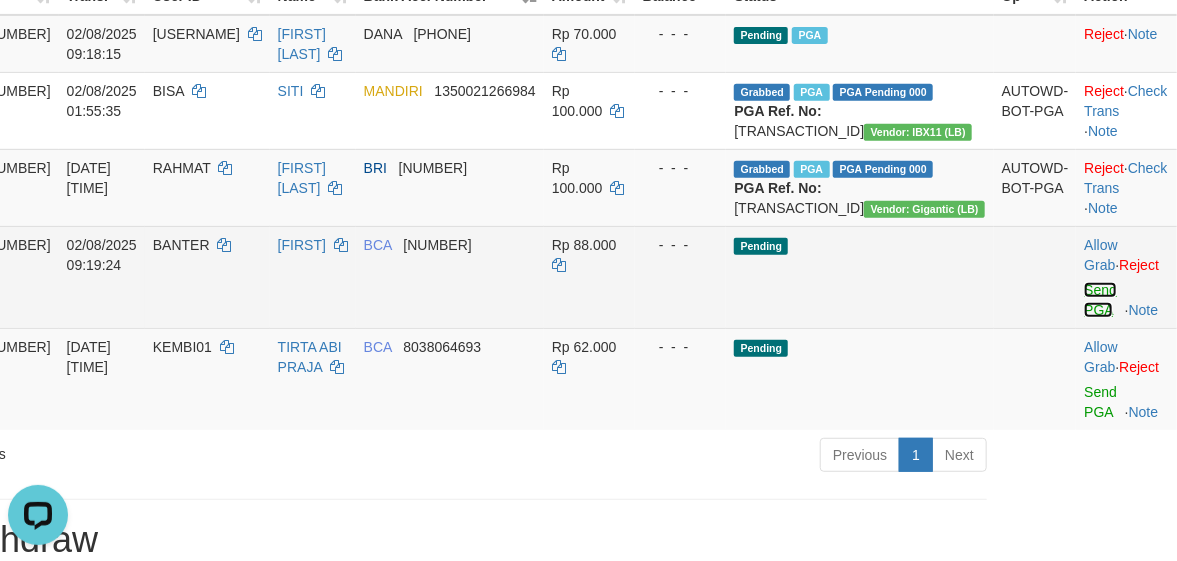 click on "Send PGA" at bounding box center [1100, 300] 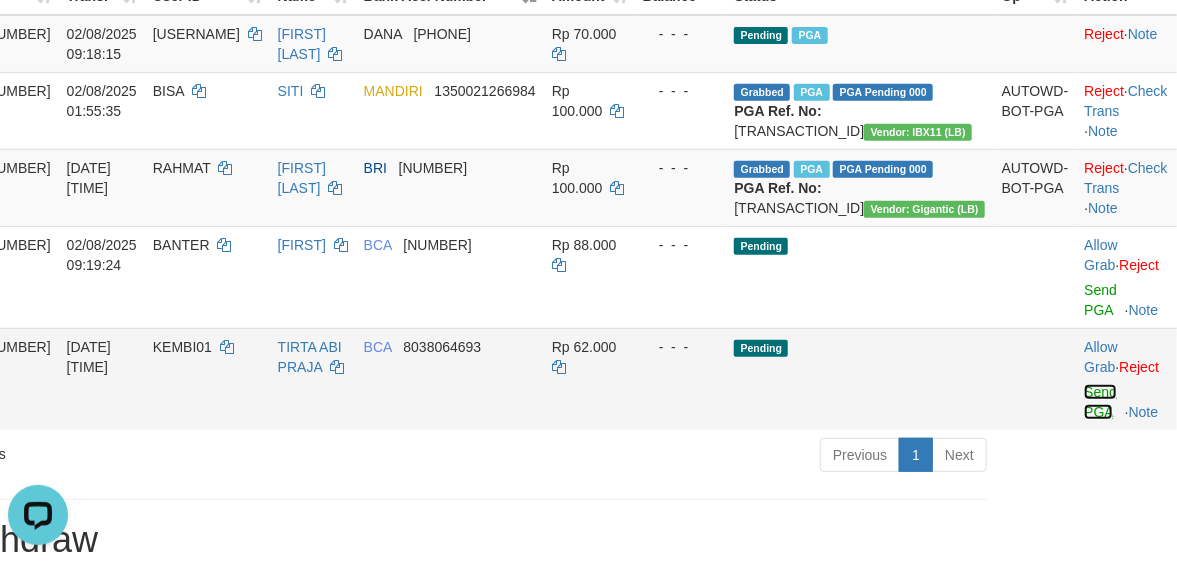 click on "Send PGA" at bounding box center (1100, 402) 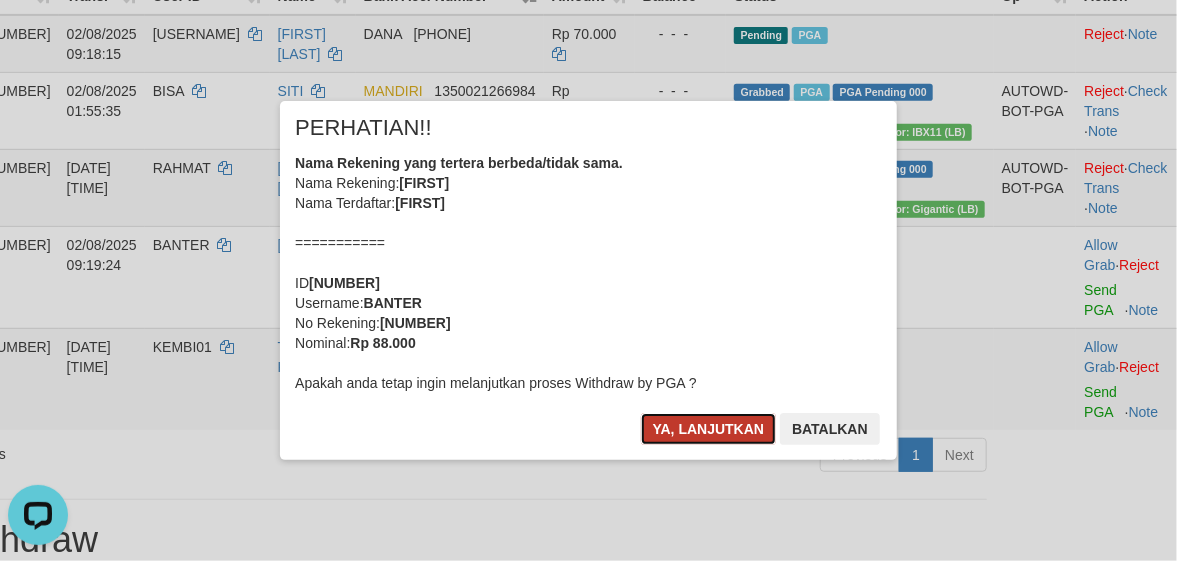 click on "Ya, lanjutkan" at bounding box center (709, 429) 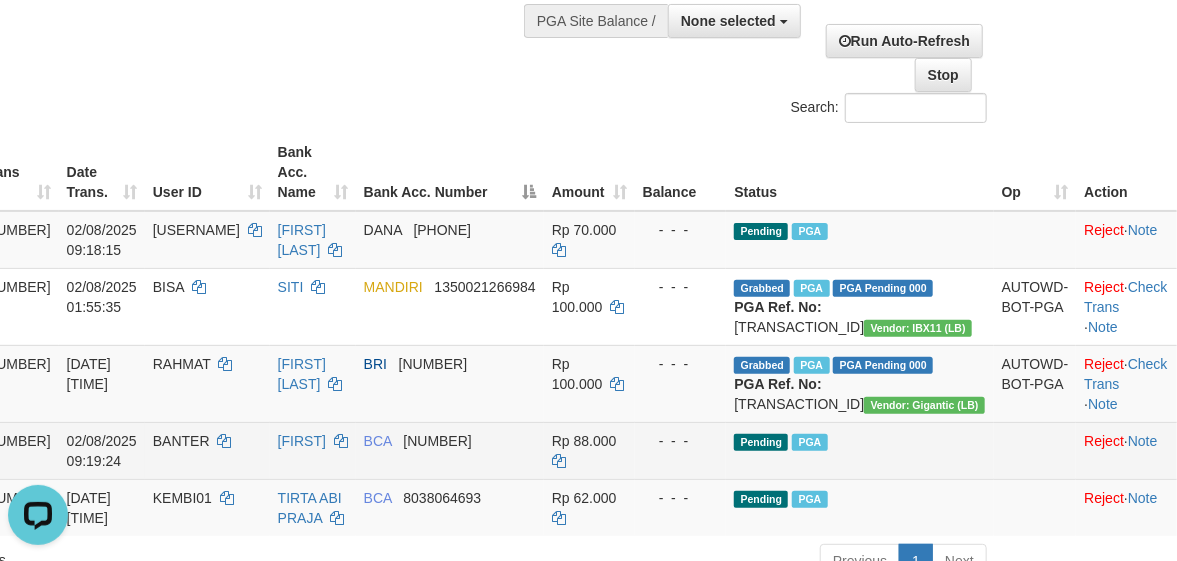 scroll, scrollTop: 226, scrollLeft: 224, axis: both 